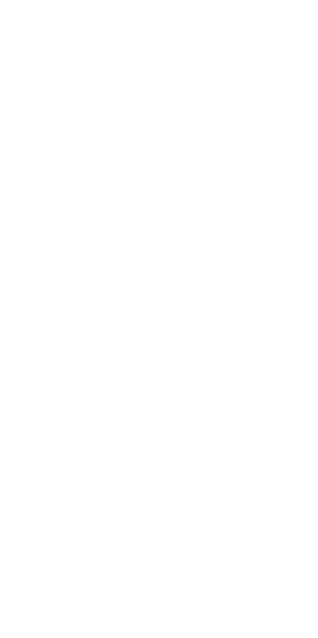 scroll, scrollTop: 0, scrollLeft: 0, axis: both 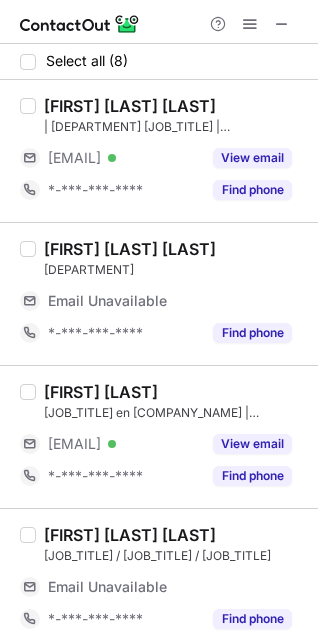 click on "Select all (8)" at bounding box center [159, 62] 